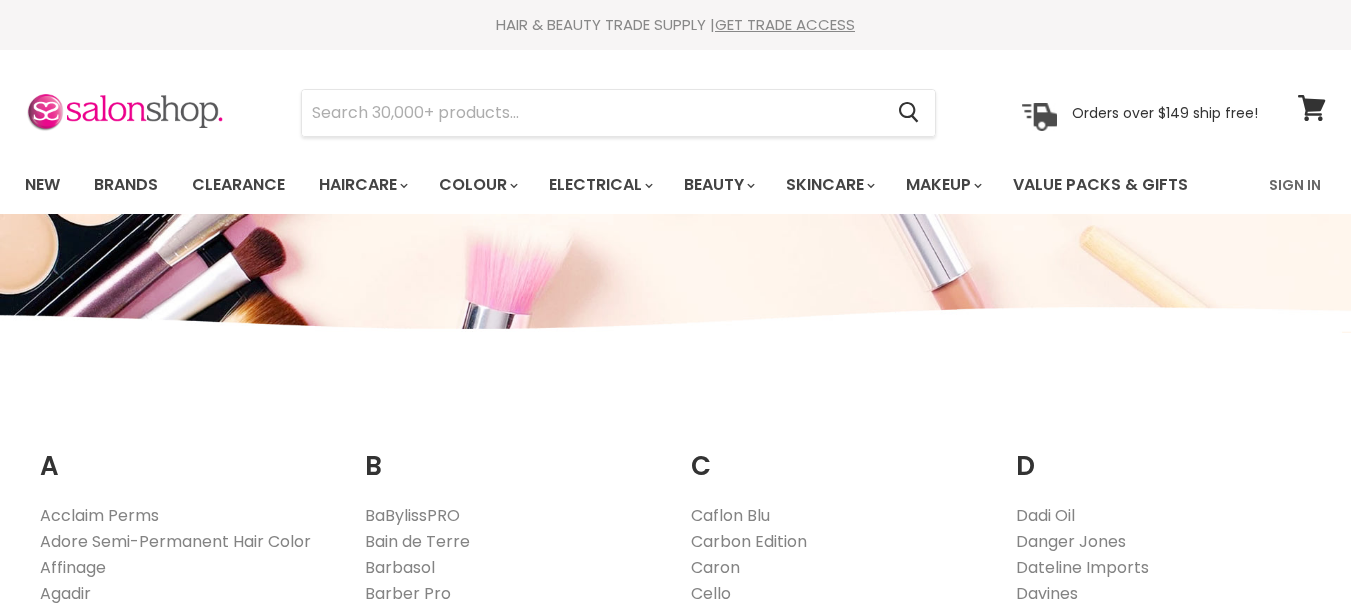 scroll, scrollTop: 300, scrollLeft: 0, axis: vertical 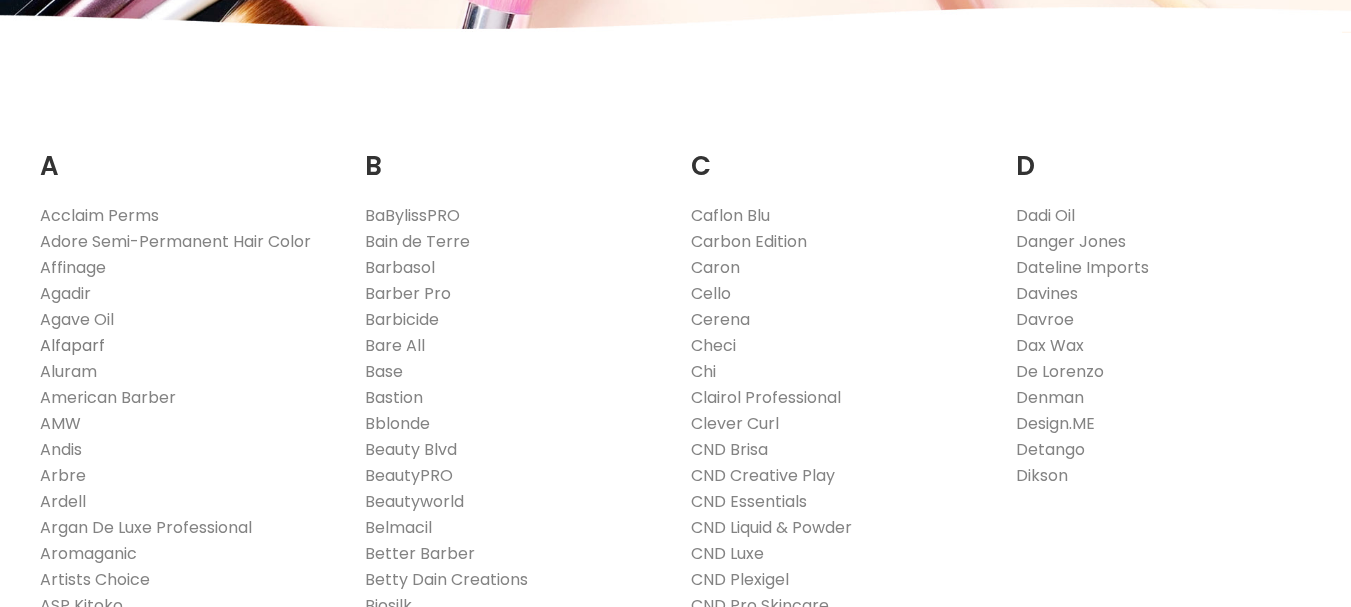 click on "Alfaparf" at bounding box center (72, 345) 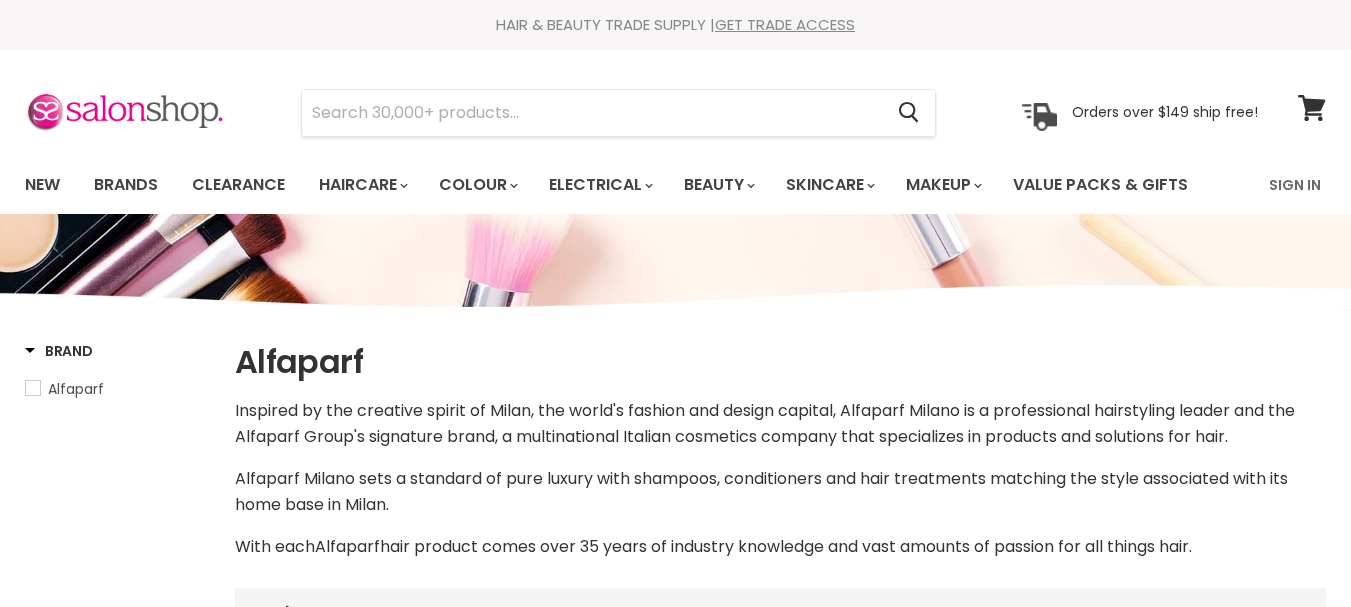 select on "manual" 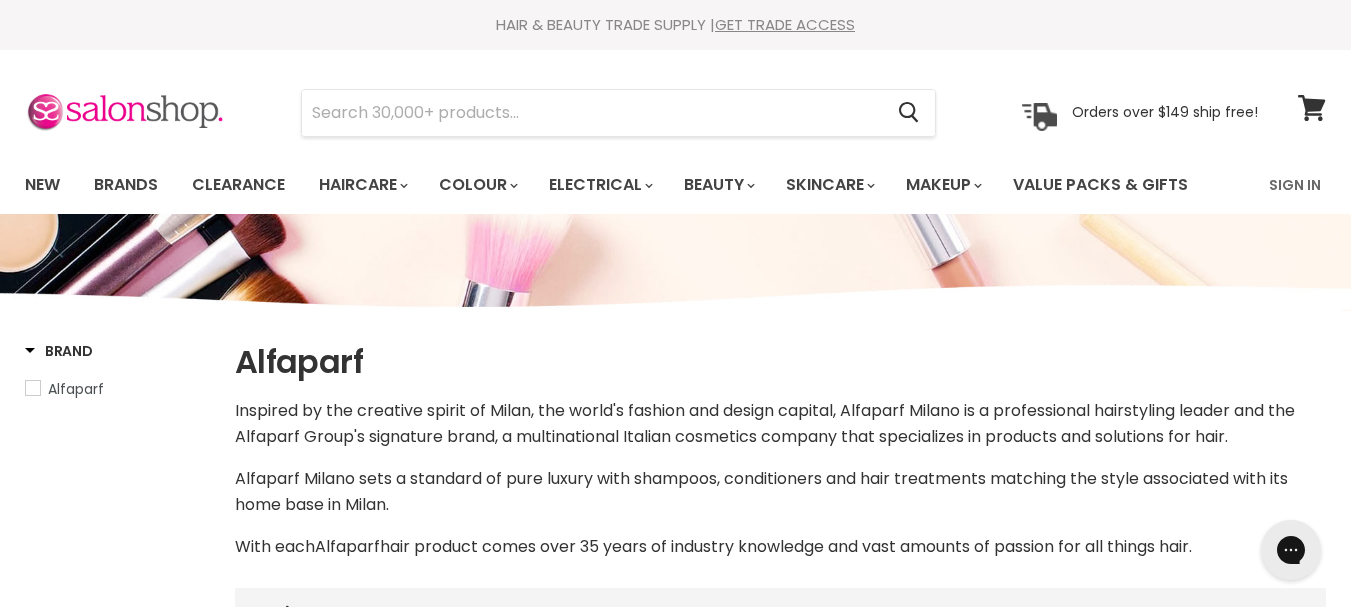scroll, scrollTop: 0, scrollLeft: 0, axis: both 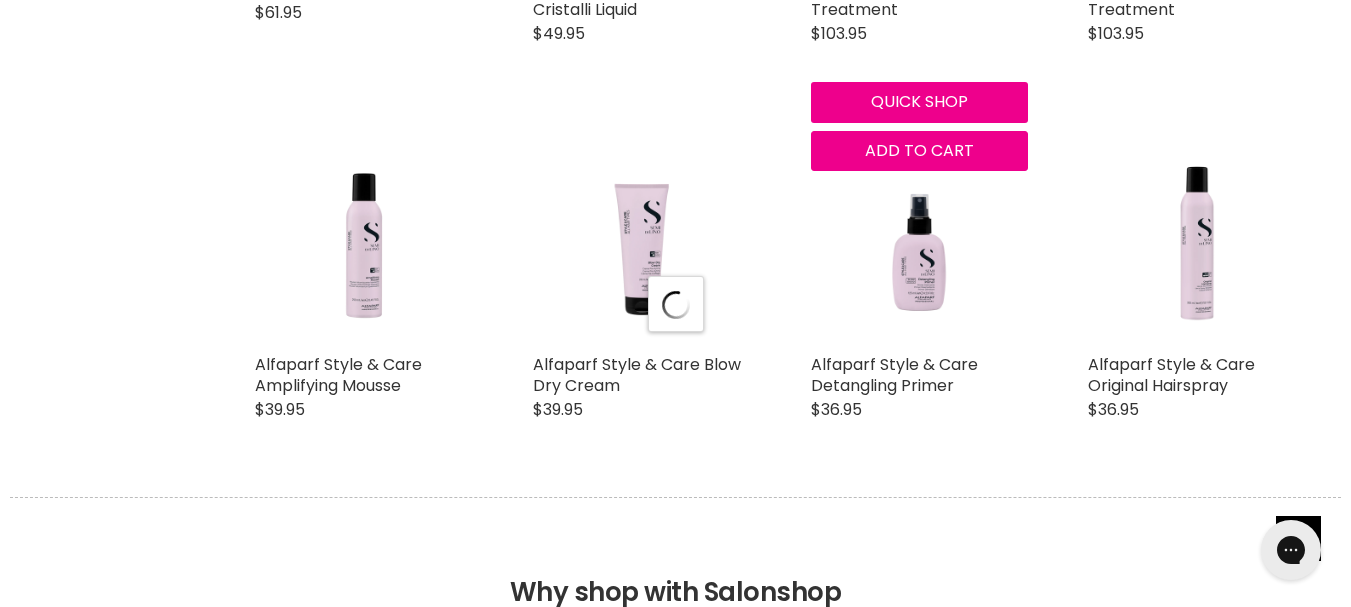 select on "manual" 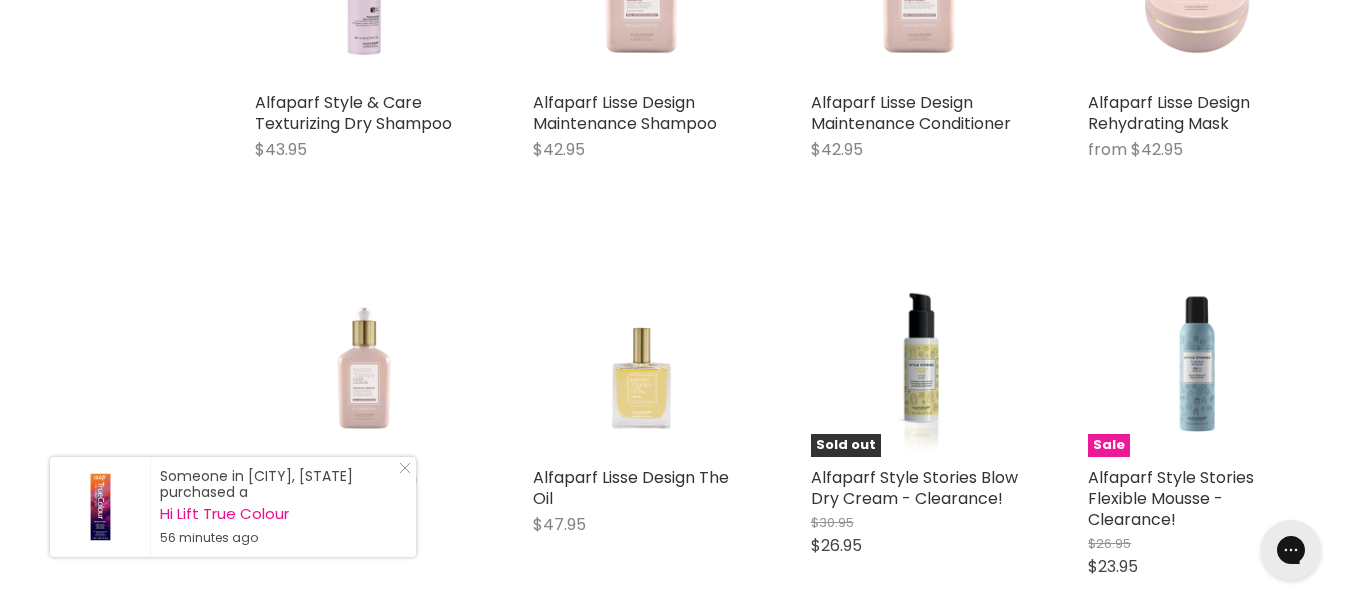scroll, scrollTop: 6100, scrollLeft: 0, axis: vertical 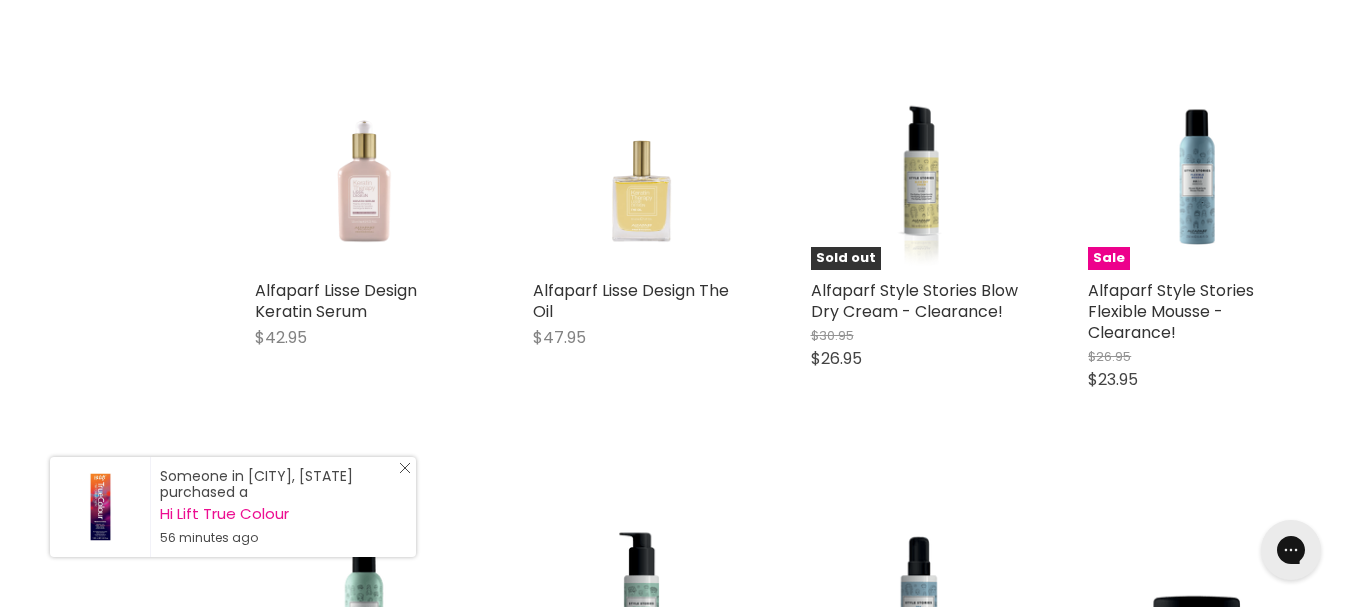 click on "Close Icon" 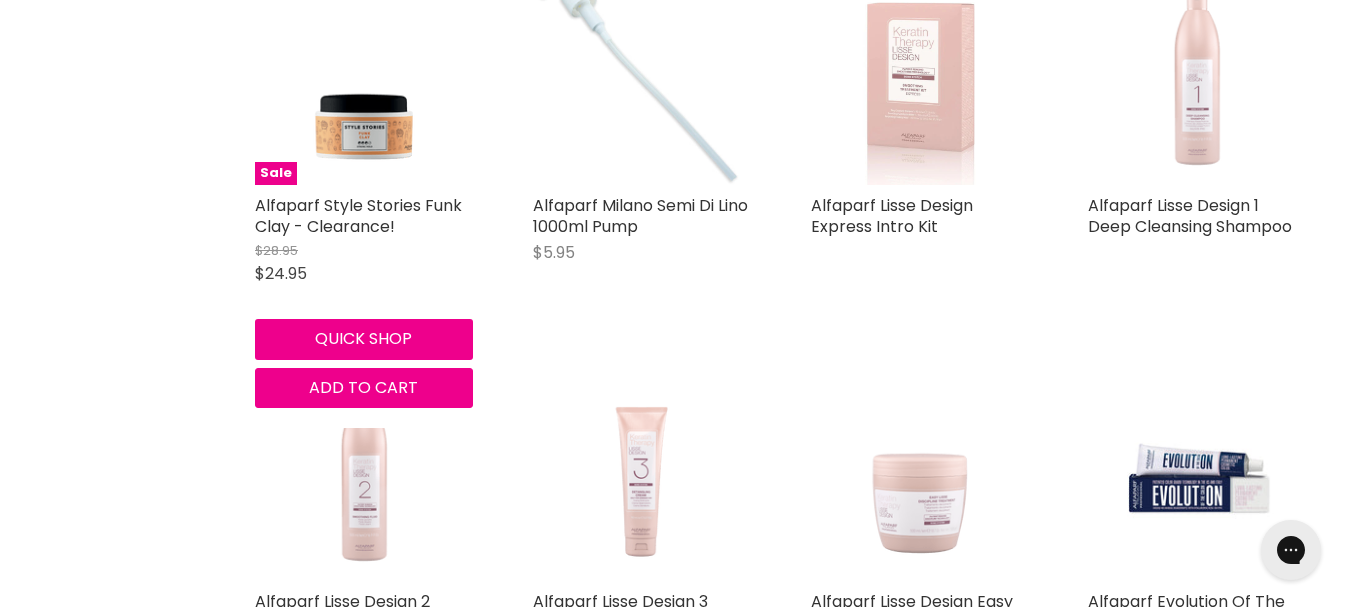 scroll, scrollTop: 7200, scrollLeft: 0, axis: vertical 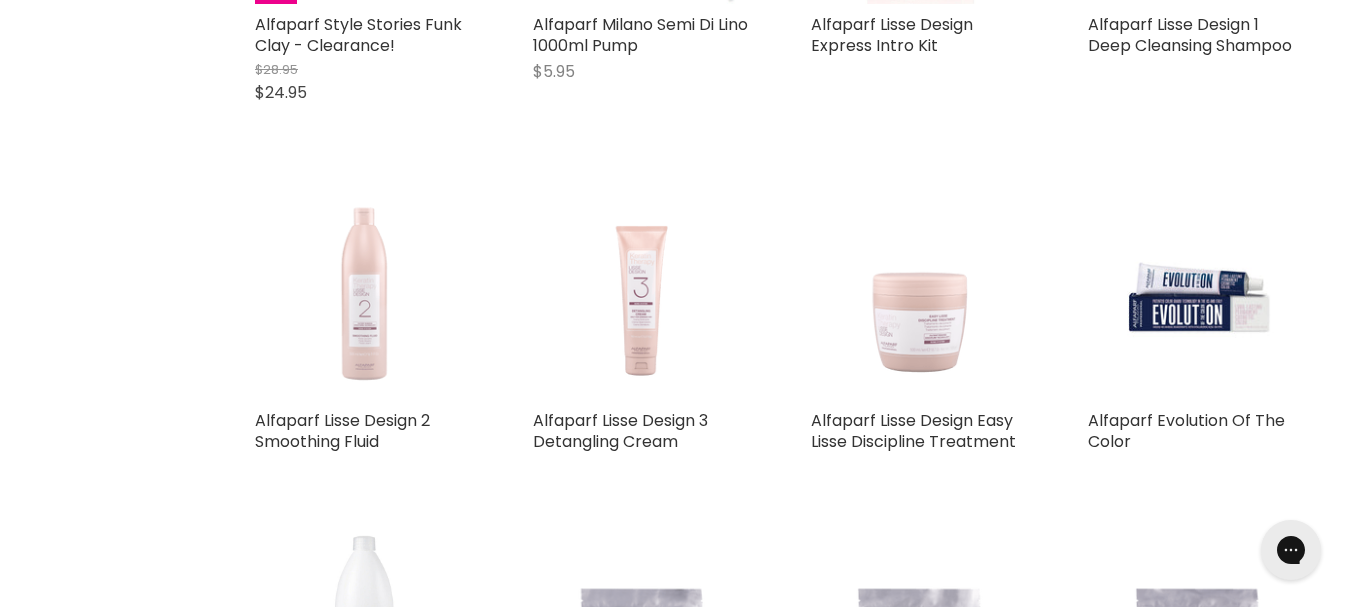 click at bounding box center [364, 291] 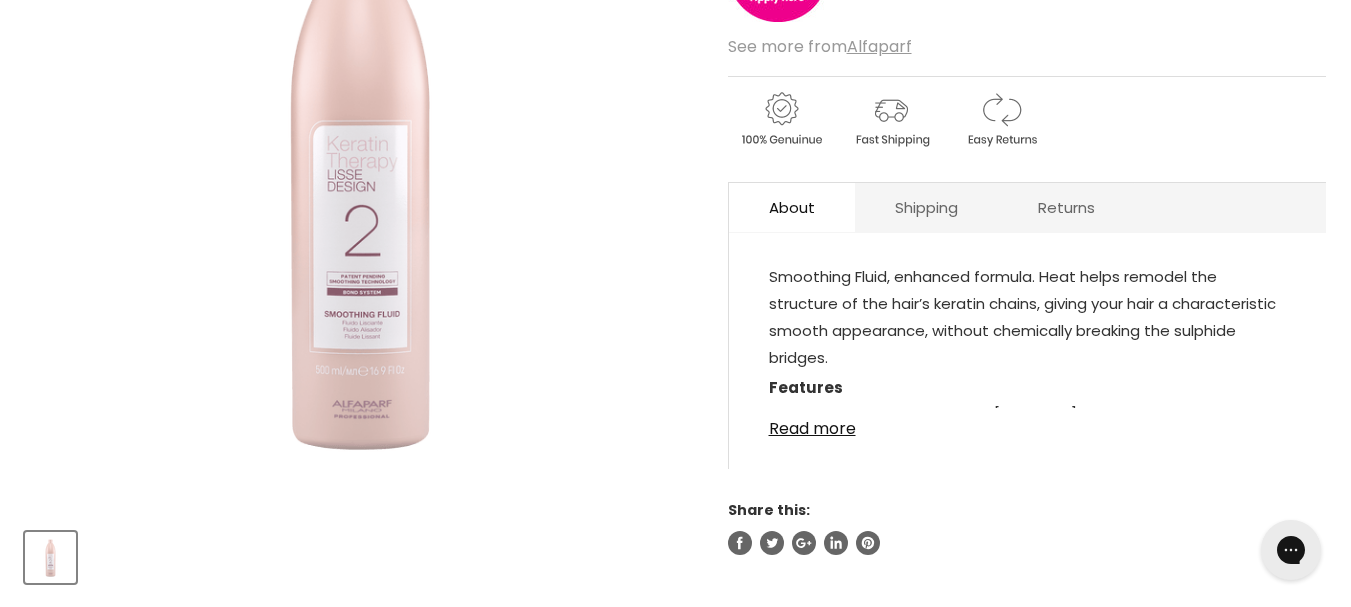 scroll, scrollTop: 0, scrollLeft: 0, axis: both 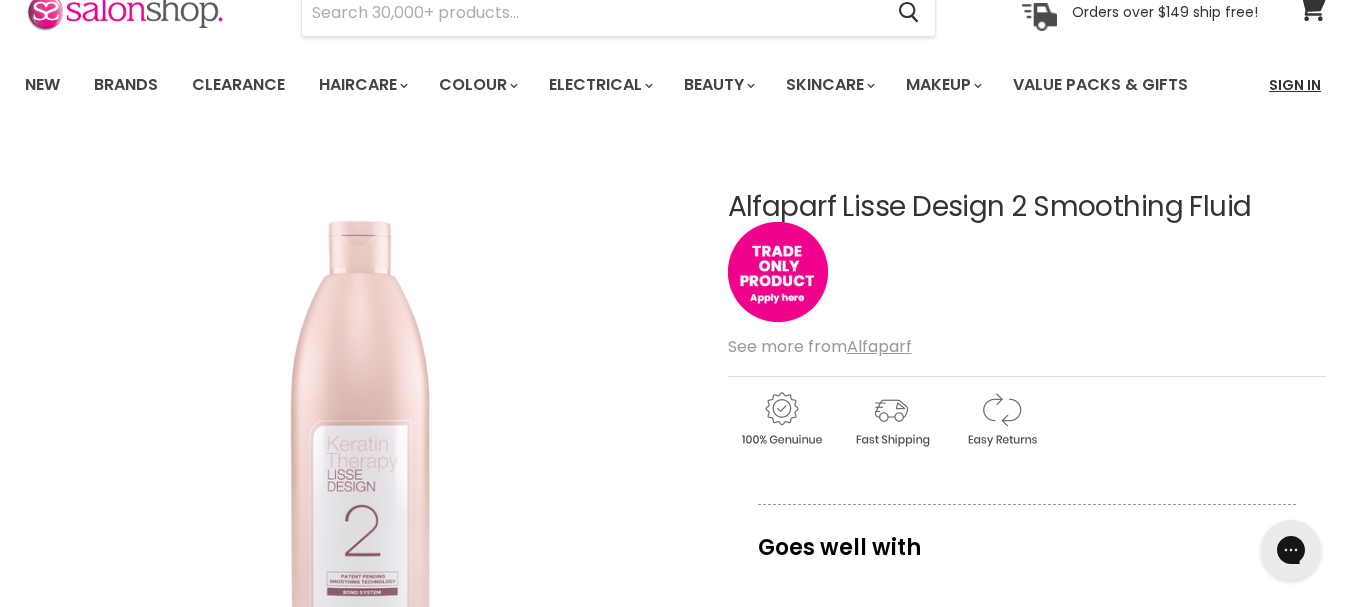 click on "Sign In" at bounding box center [1295, 85] 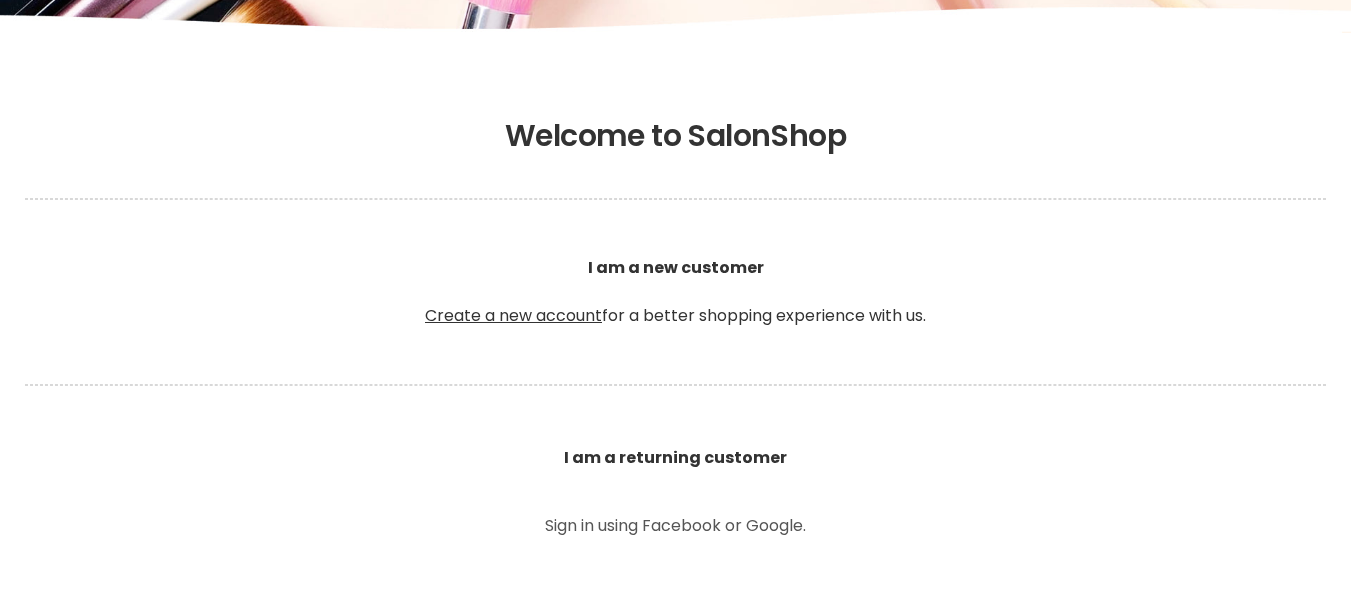 scroll, scrollTop: 391, scrollLeft: 0, axis: vertical 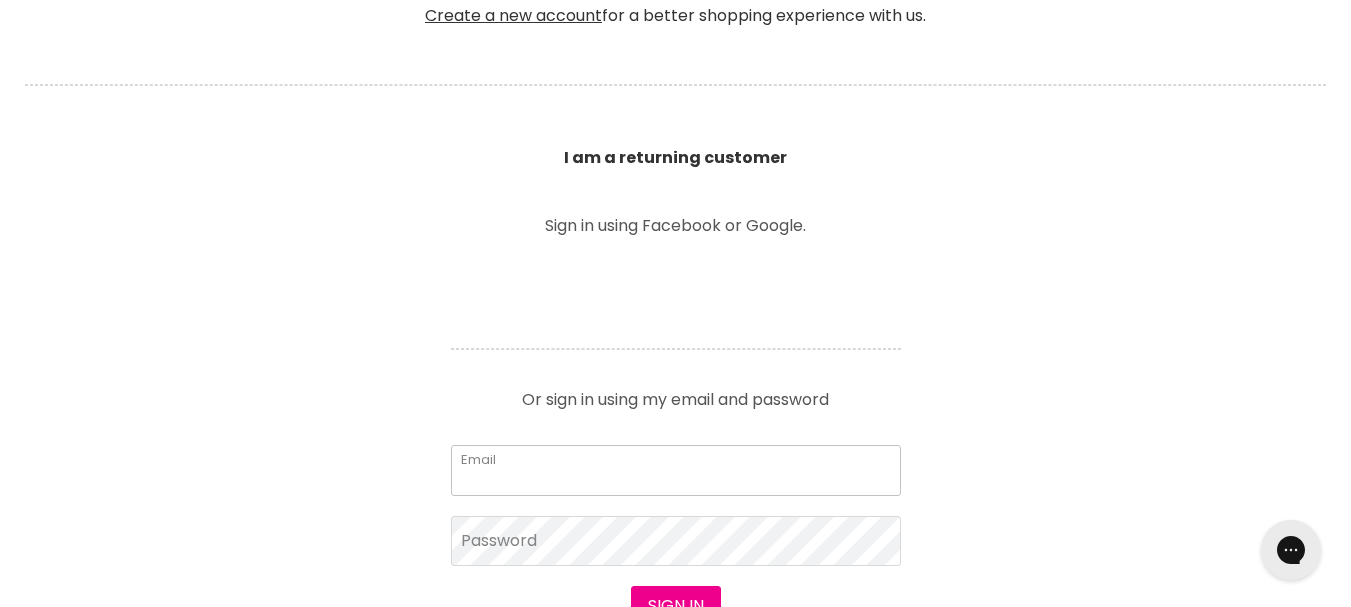 click on "Email" at bounding box center [676, 470] 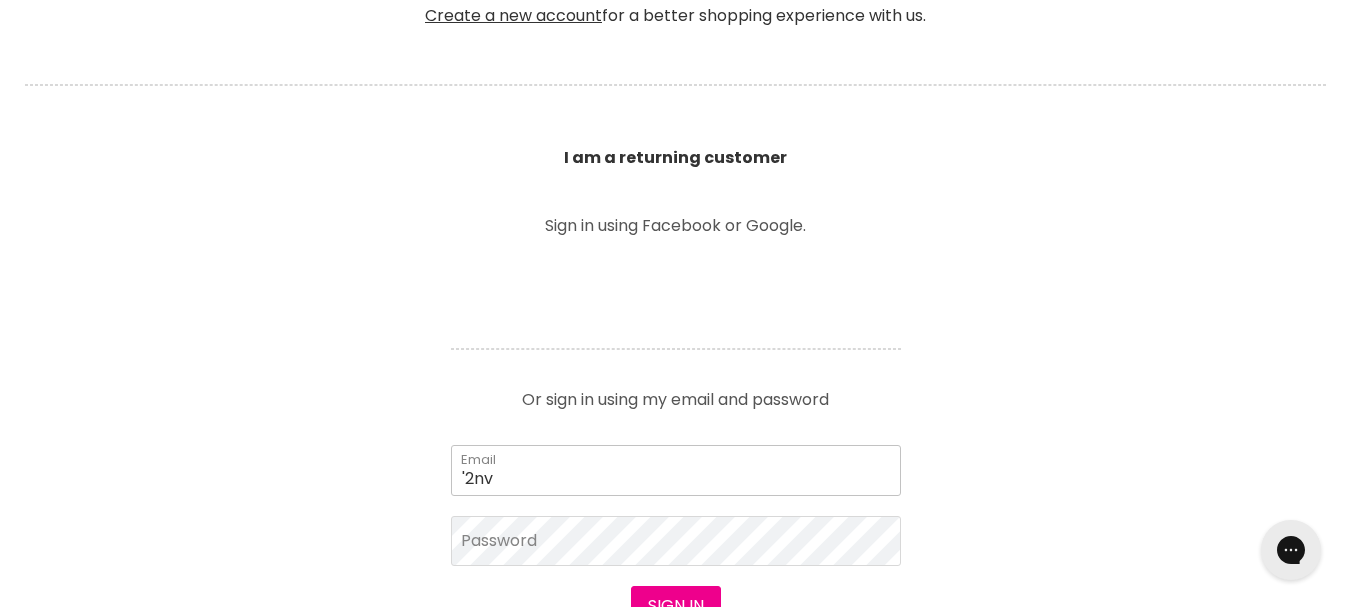 click on "'2nv" at bounding box center [676, 470] 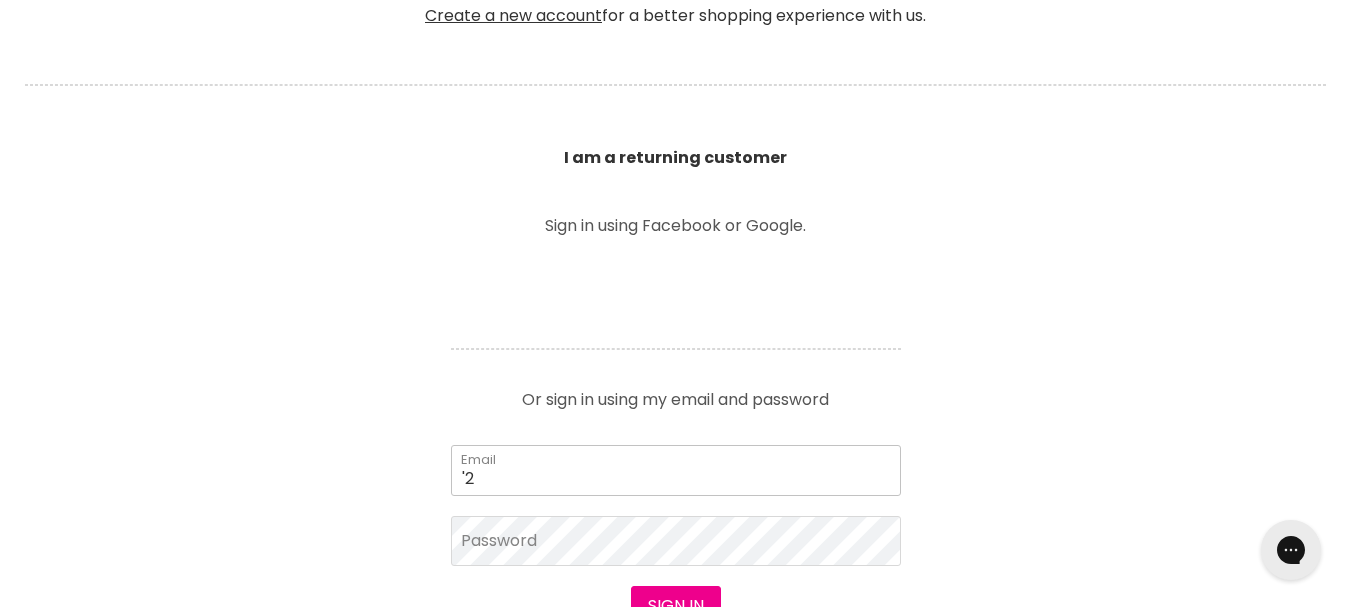 type on "'" 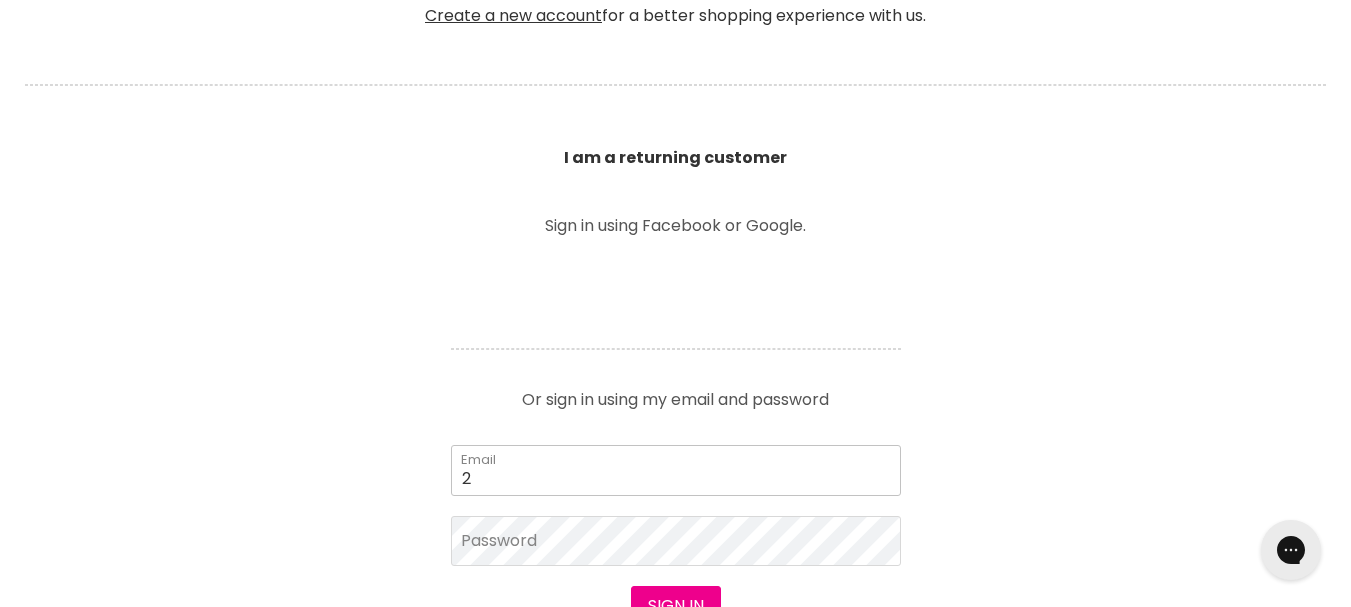 type on "[EMAIL]" 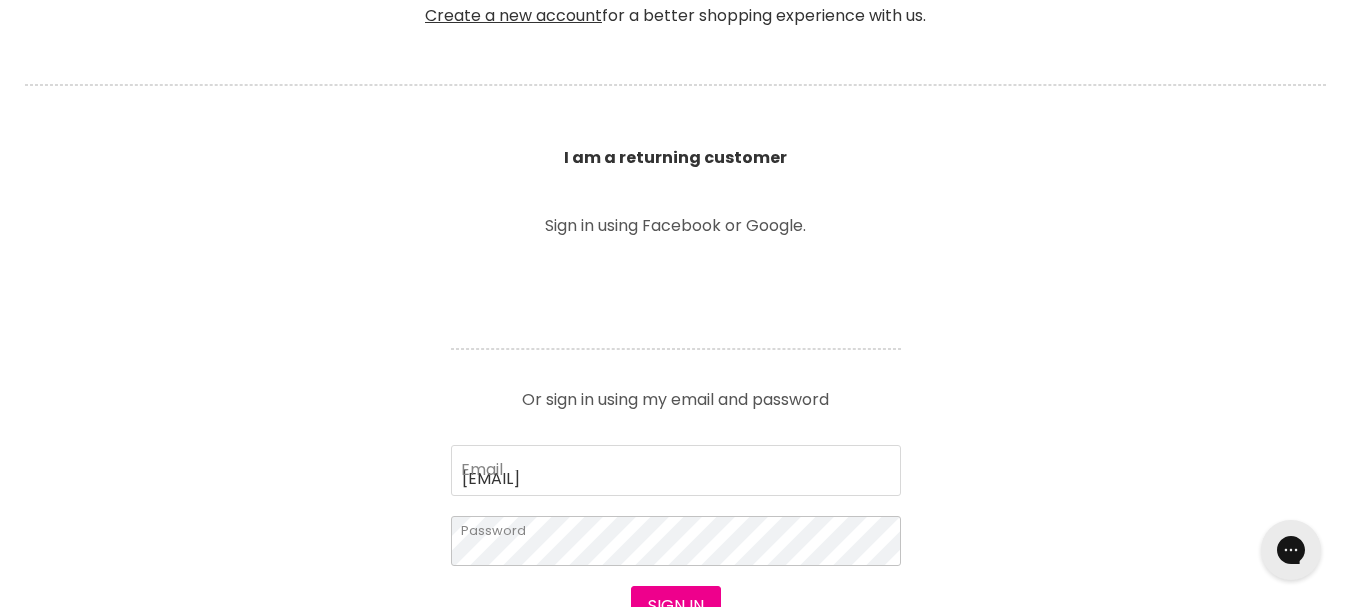 click on "Skip to content
HAIR & BEAUTY TRADE SUPPLY   |    GET TRADE ACCESS
HAIR & BEAUTY TRADE SUPPLY   |    GET TRADE ACCESS
Menu
Cancel" at bounding box center (675, 889) 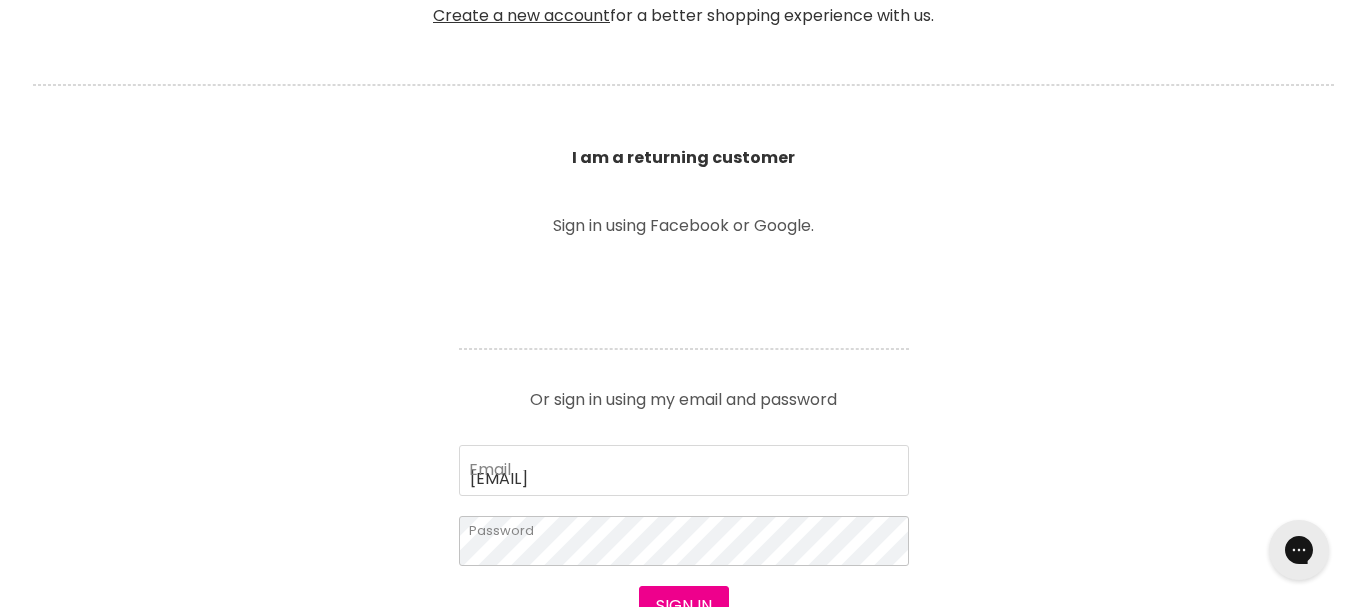 scroll, scrollTop: 602, scrollLeft: 0, axis: vertical 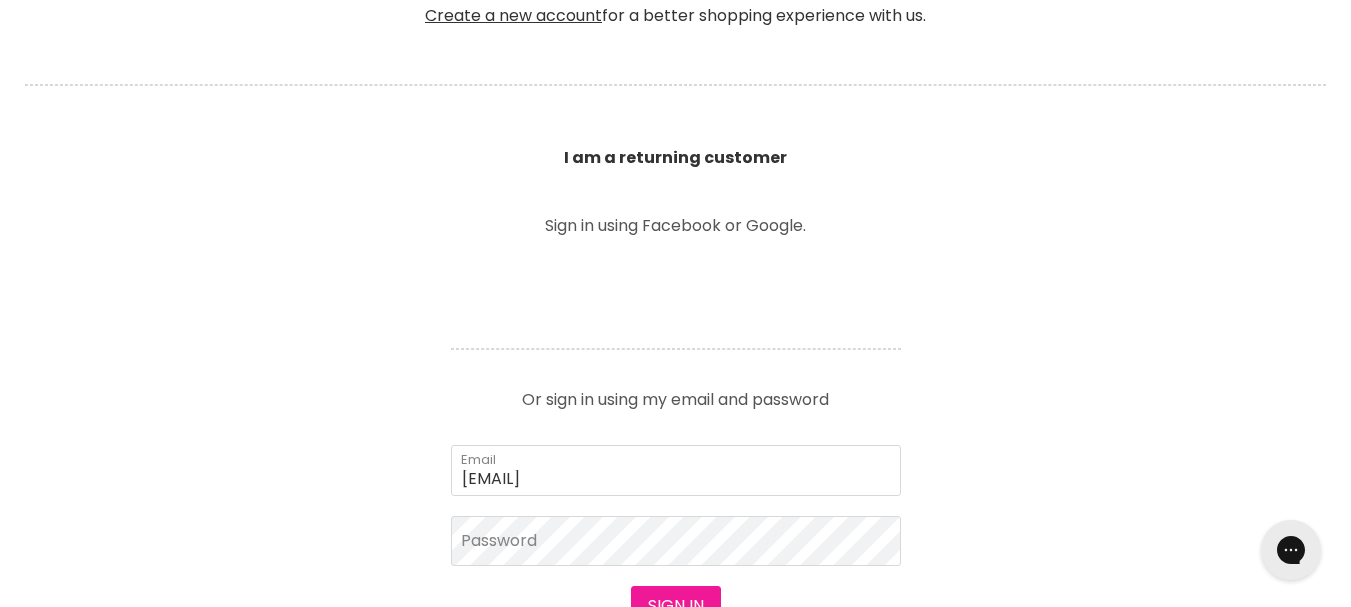 click on "Sign in" at bounding box center (676, 606) 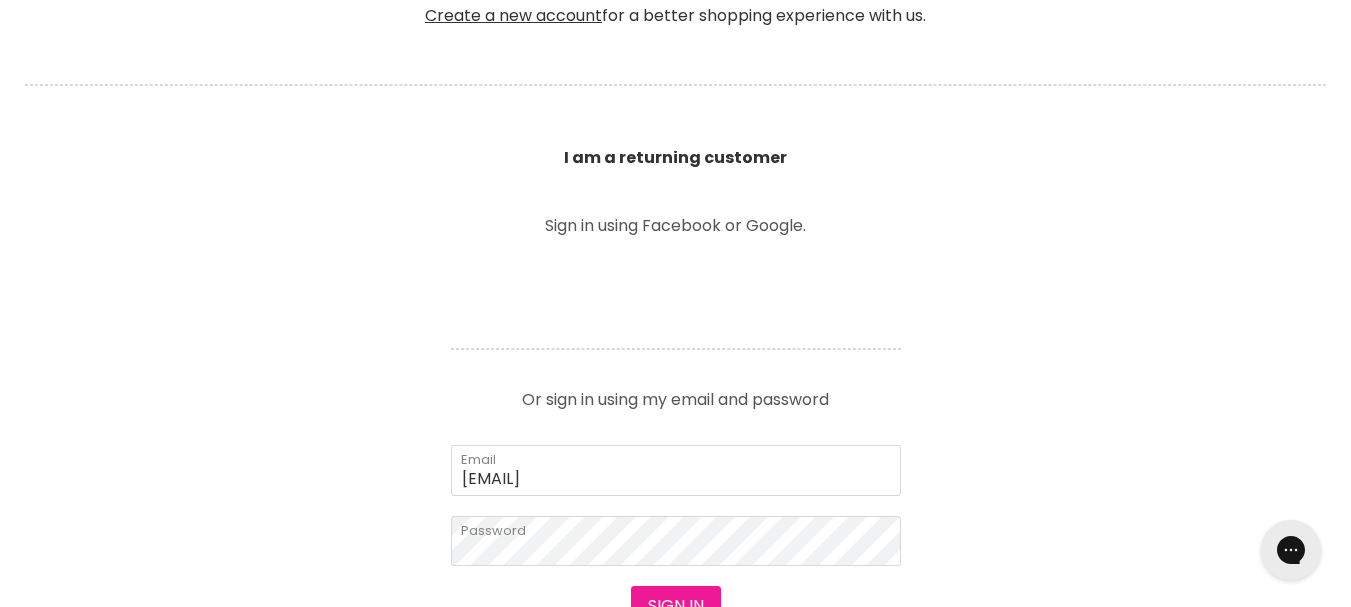 scroll, scrollTop: 0, scrollLeft: 0, axis: both 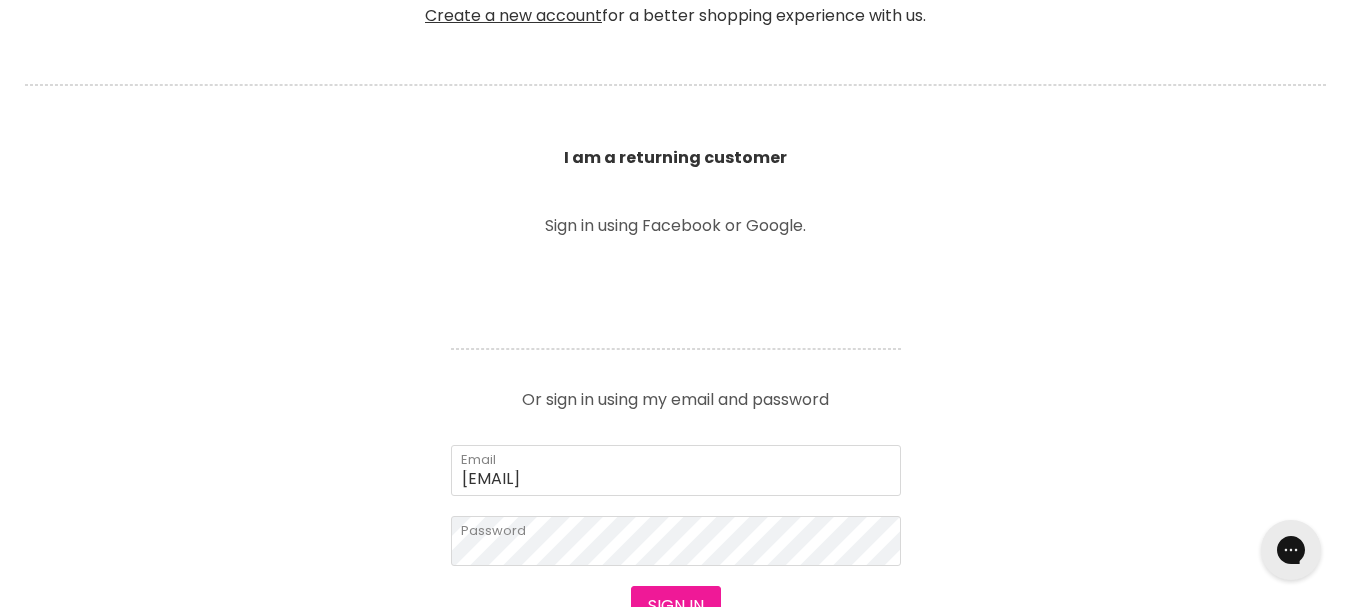 click on "Sign in" at bounding box center (676, 606) 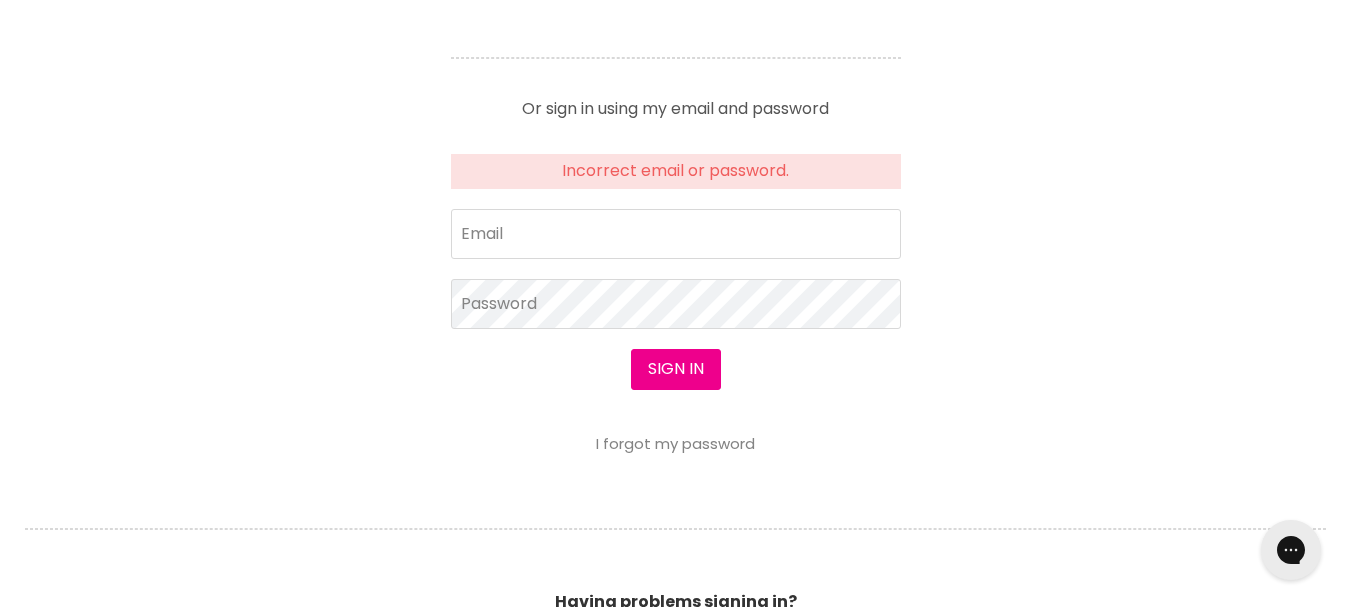 scroll, scrollTop: 900, scrollLeft: 0, axis: vertical 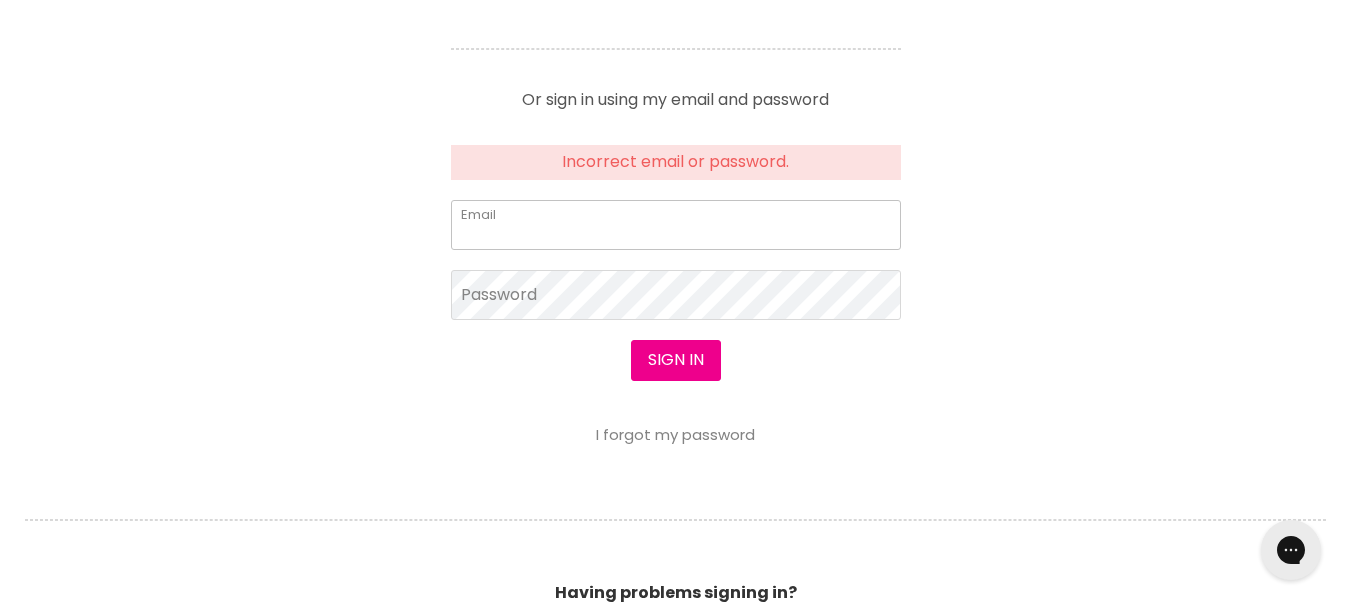 click on "Email" at bounding box center [676, 225] 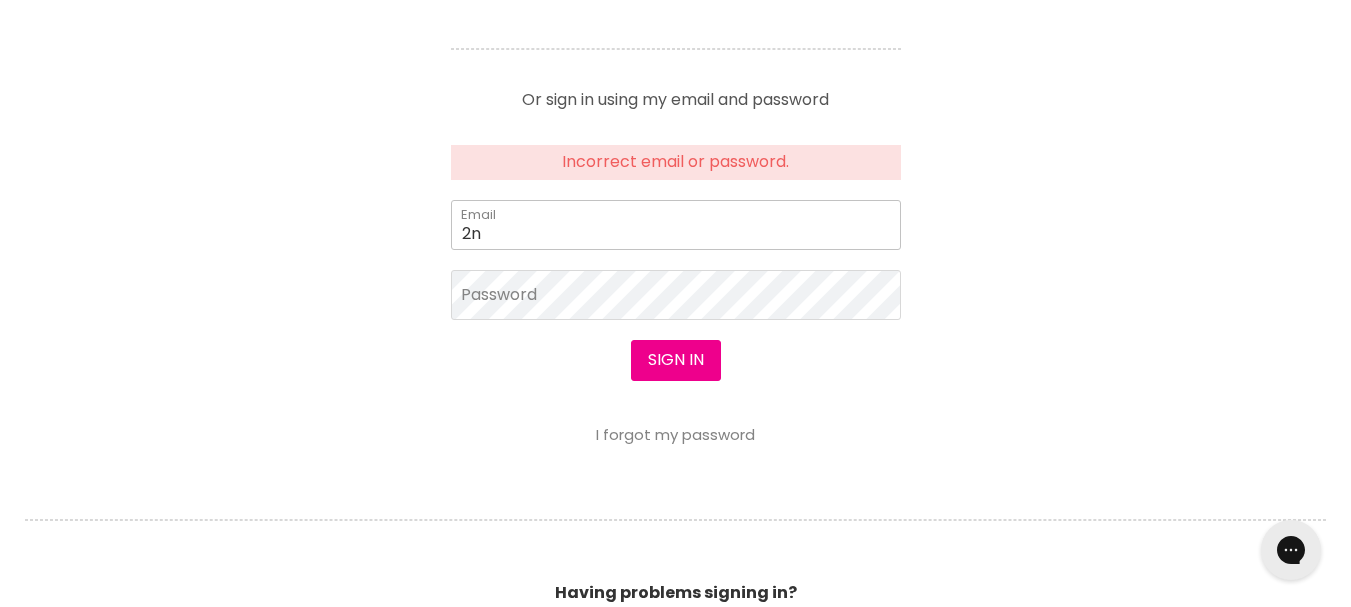 type on "[EMAIL]" 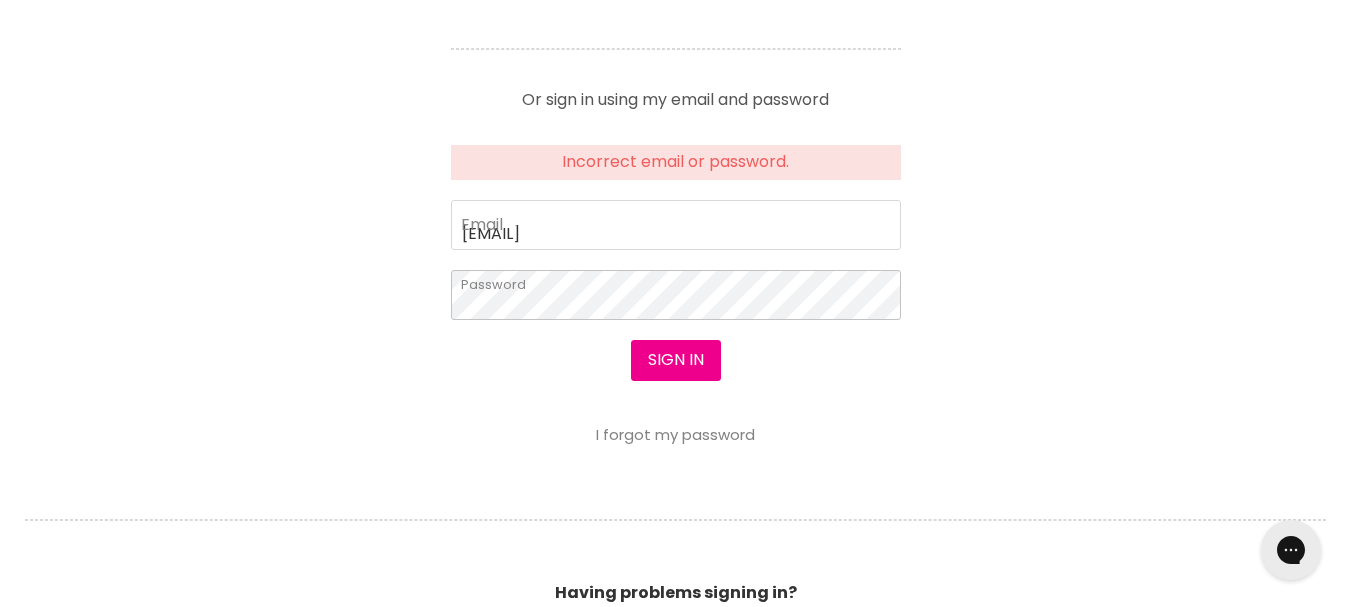 click on "Skip to content
HAIR & BEAUTY TRADE SUPPLY   |    GET TRADE ACCESS
HAIR & BEAUTY TRADE SUPPLY   |    GET TRADE ACCESS
Menu
Cancel" at bounding box center [675, 616] 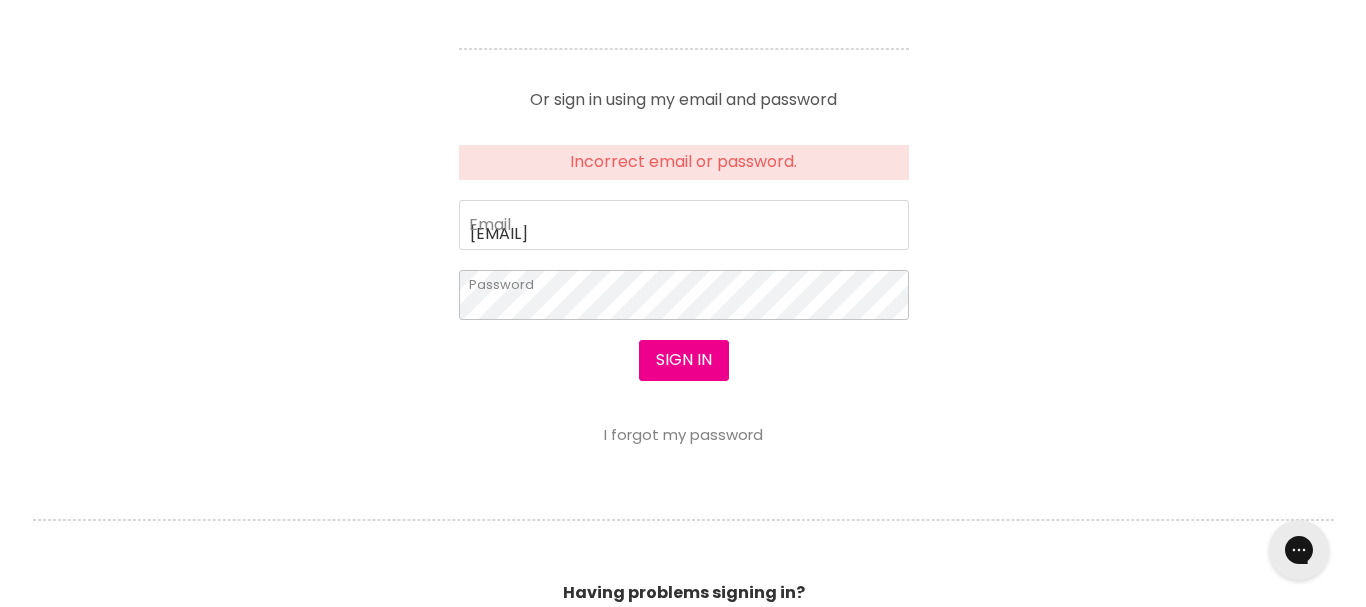 scroll, scrollTop: 902, scrollLeft: 0, axis: vertical 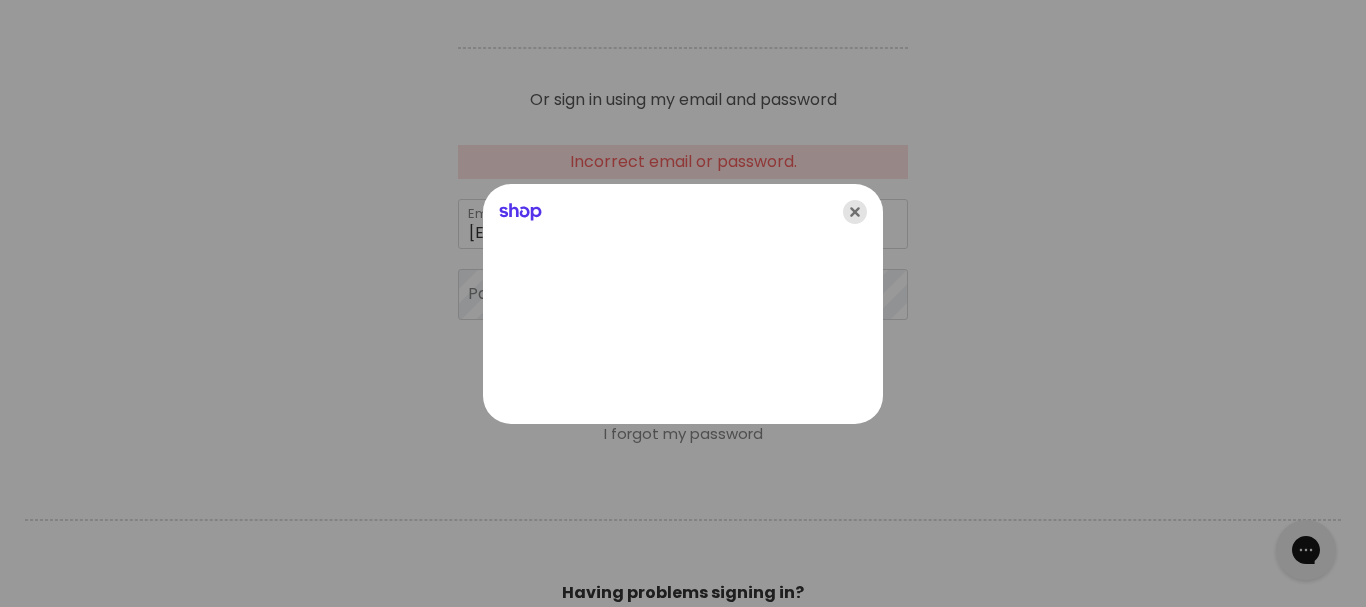 click 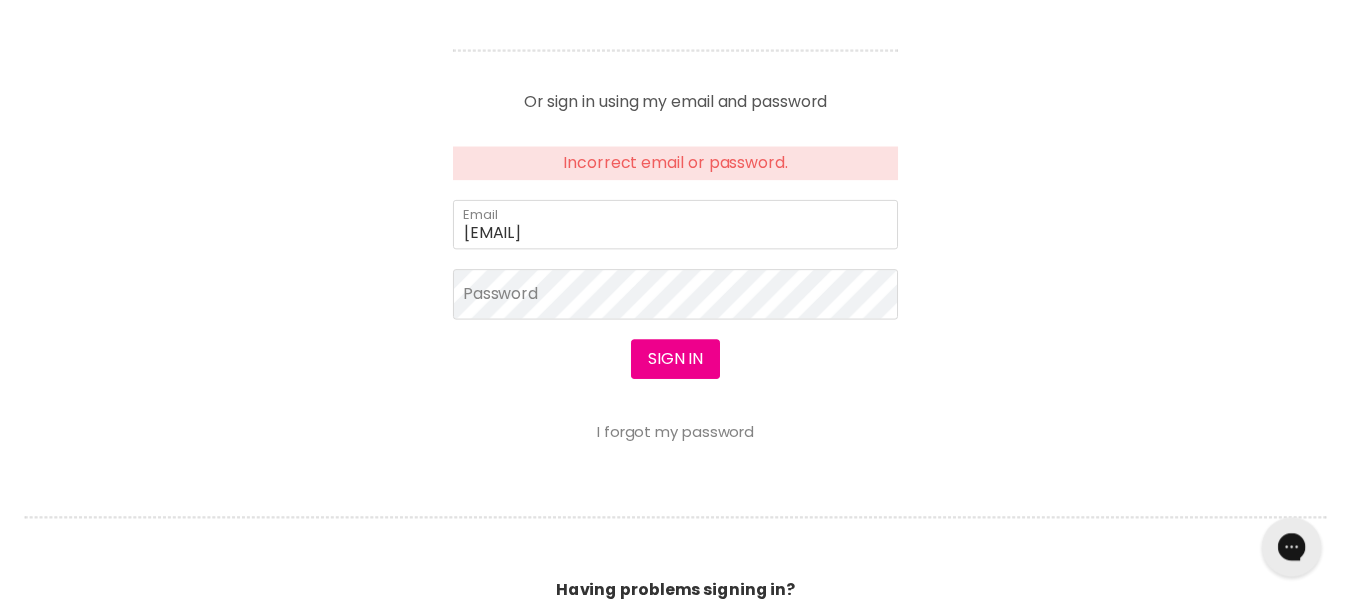 scroll, scrollTop: 900, scrollLeft: 0, axis: vertical 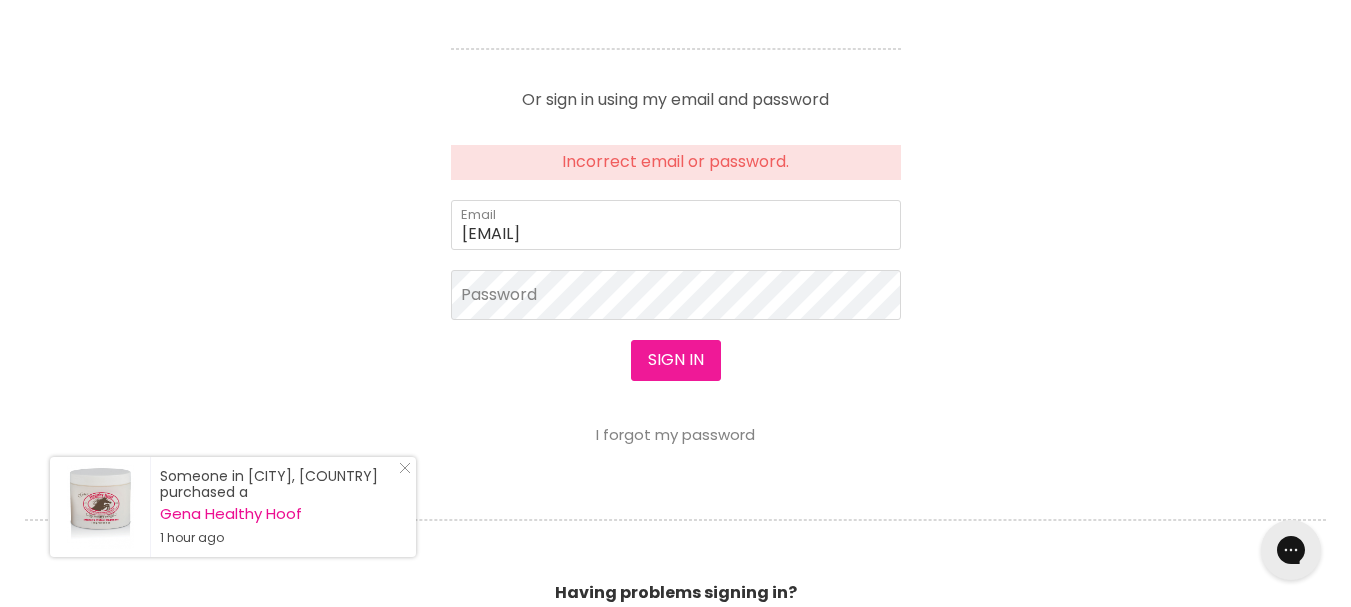 click on "Sign in" at bounding box center [676, 360] 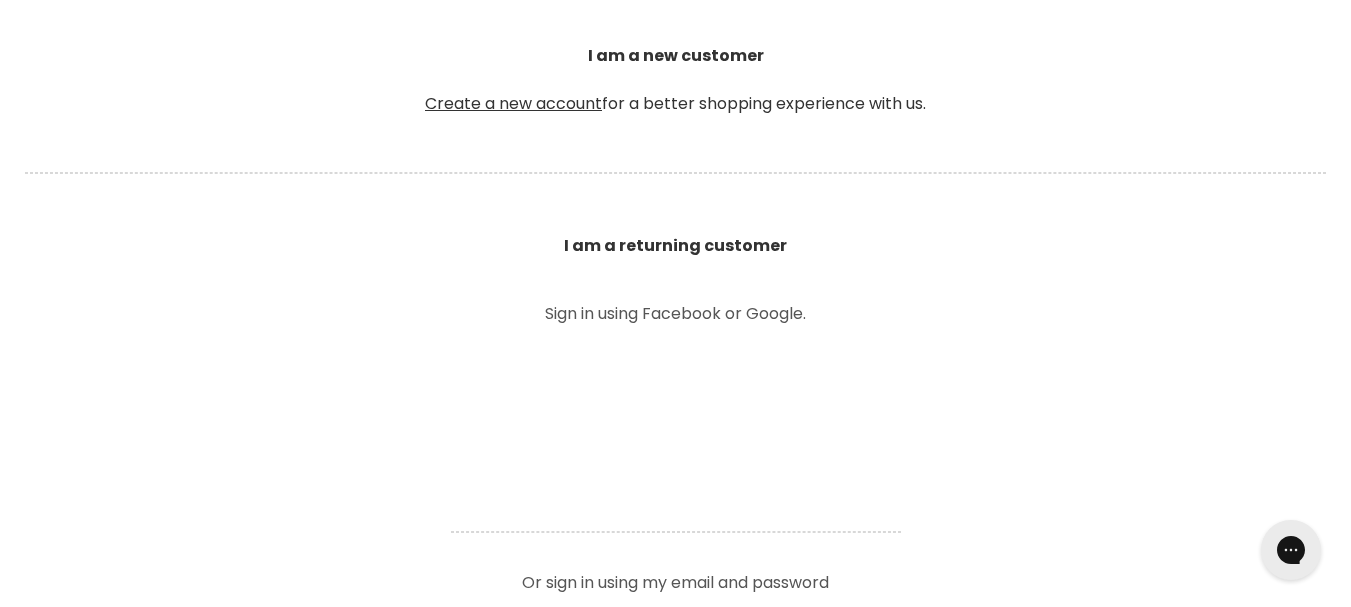 scroll, scrollTop: 0, scrollLeft: 0, axis: both 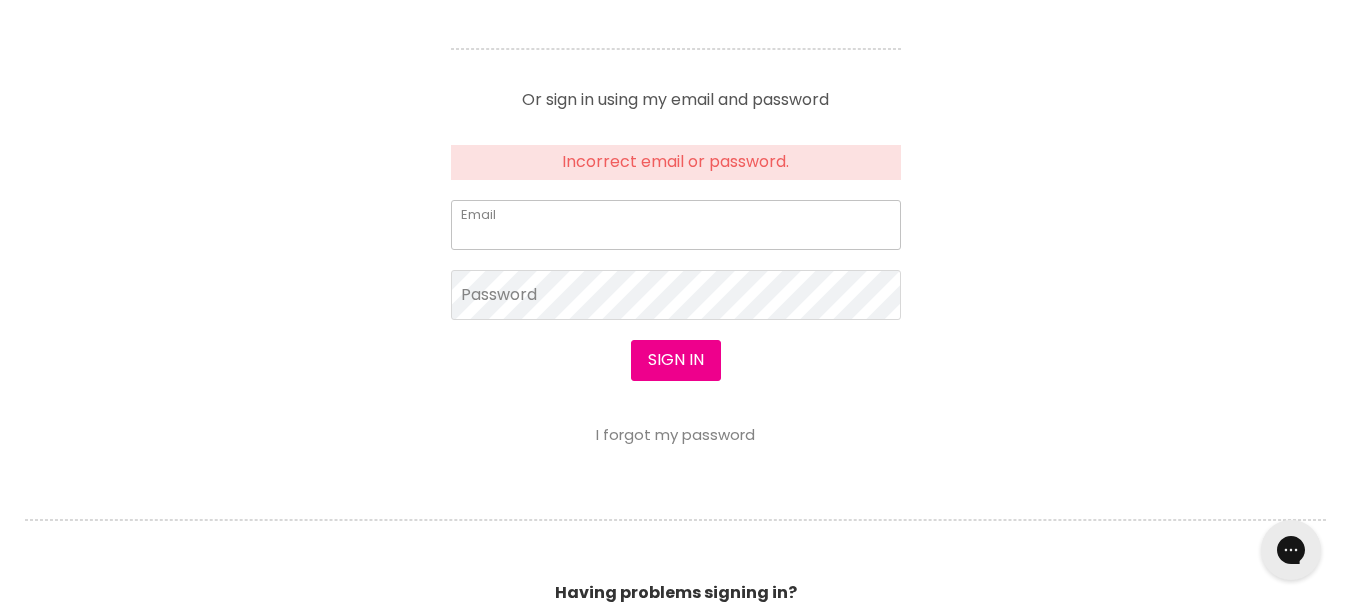 click on "Email" at bounding box center (676, 225) 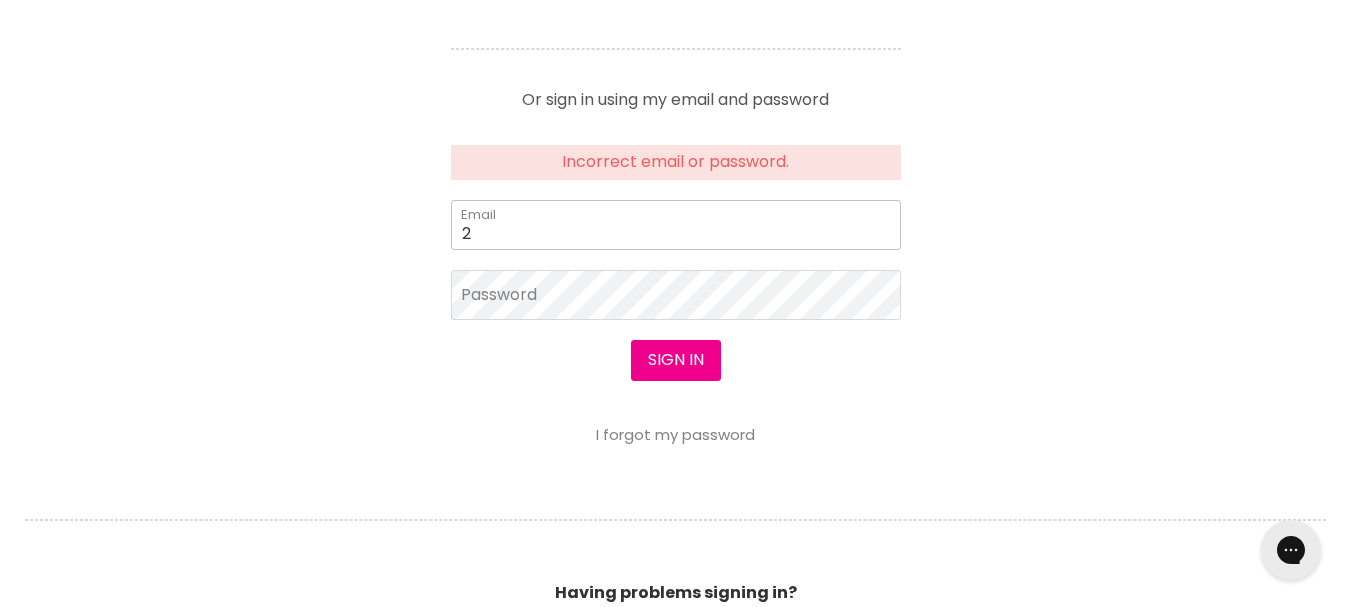 type on "[EMAIL]" 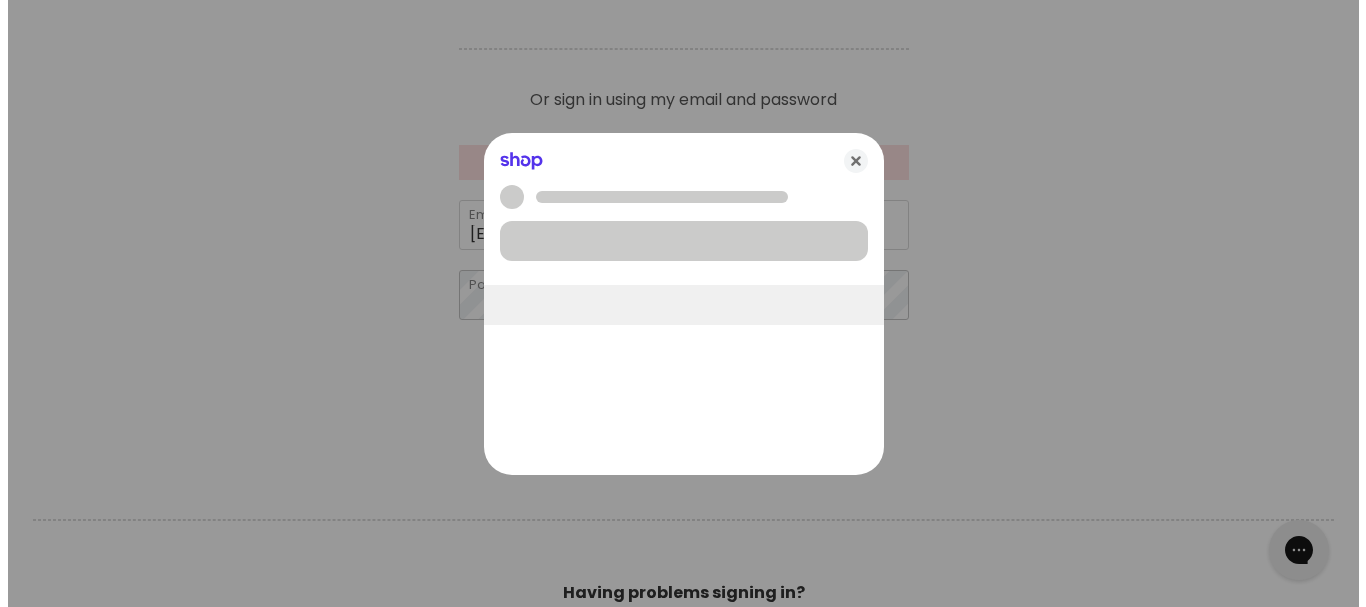 scroll, scrollTop: 902, scrollLeft: 0, axis: vertical 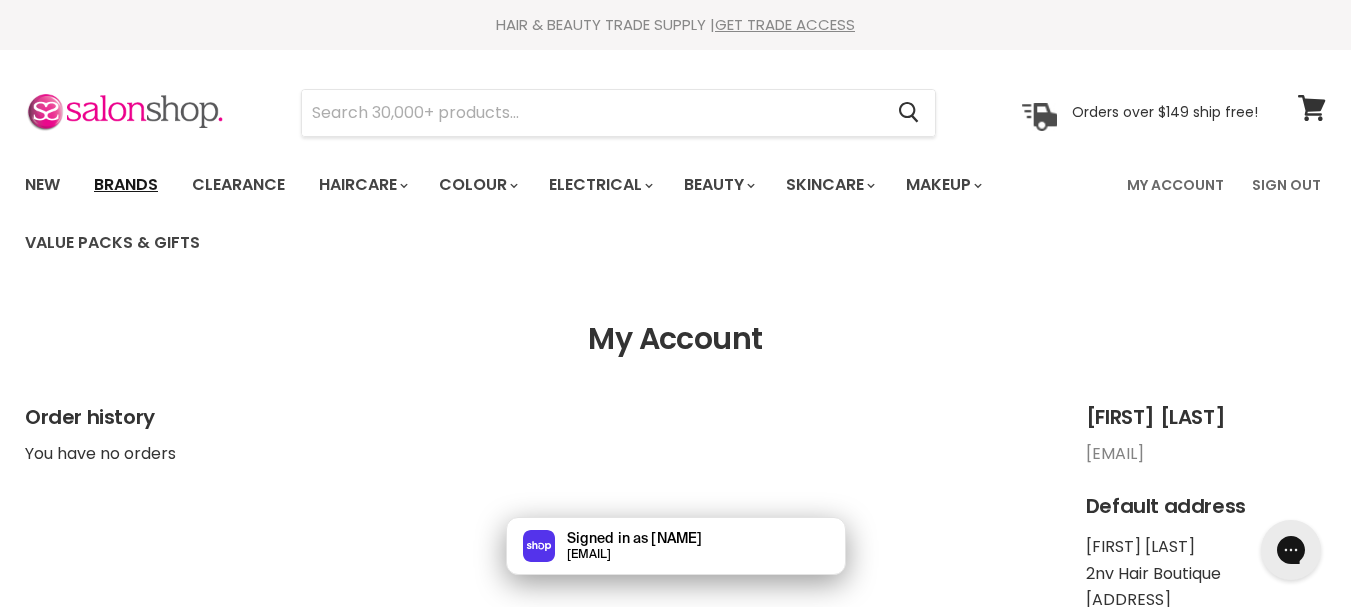 click on "Brands" at bounding box center [126, 185] 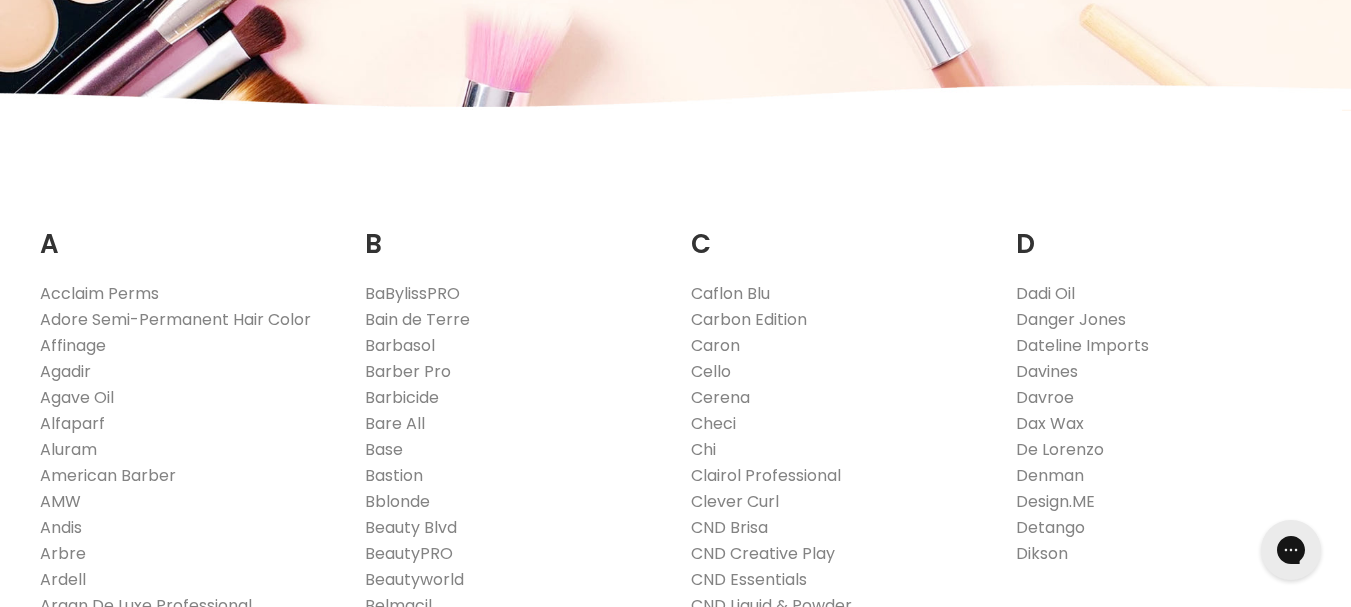 scroll, scrollTop: 0, scrollLeft: 0, axis: both 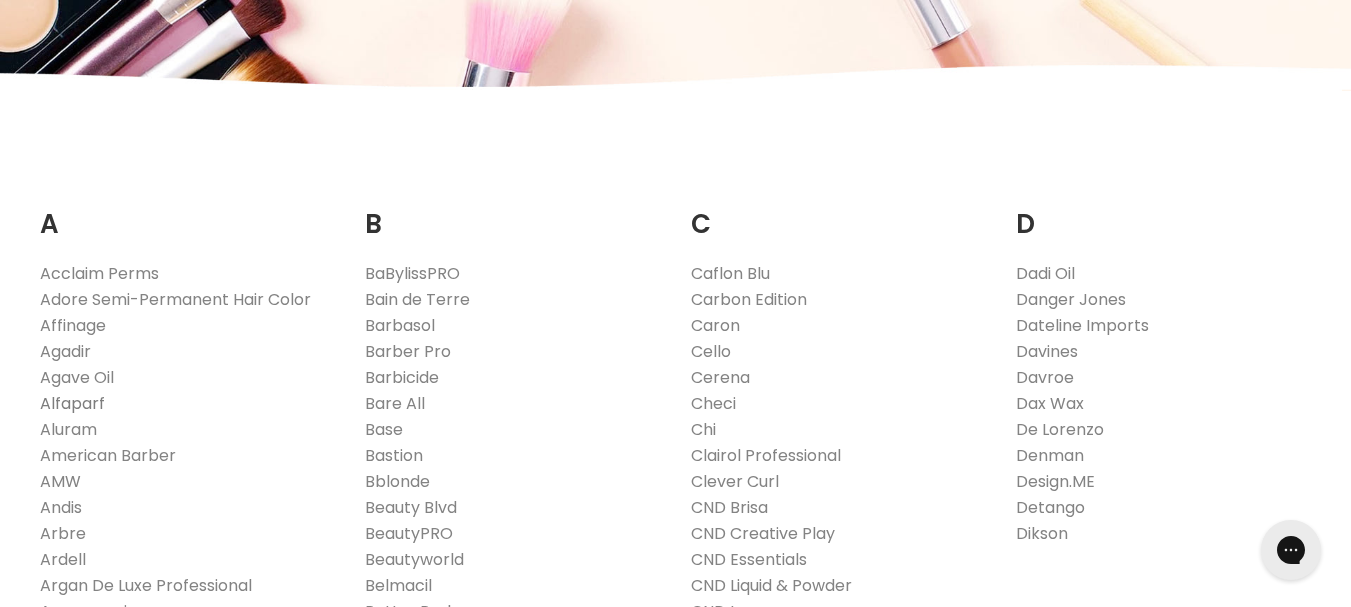 click on "Alfaparf" at bounding box center (72, 403) 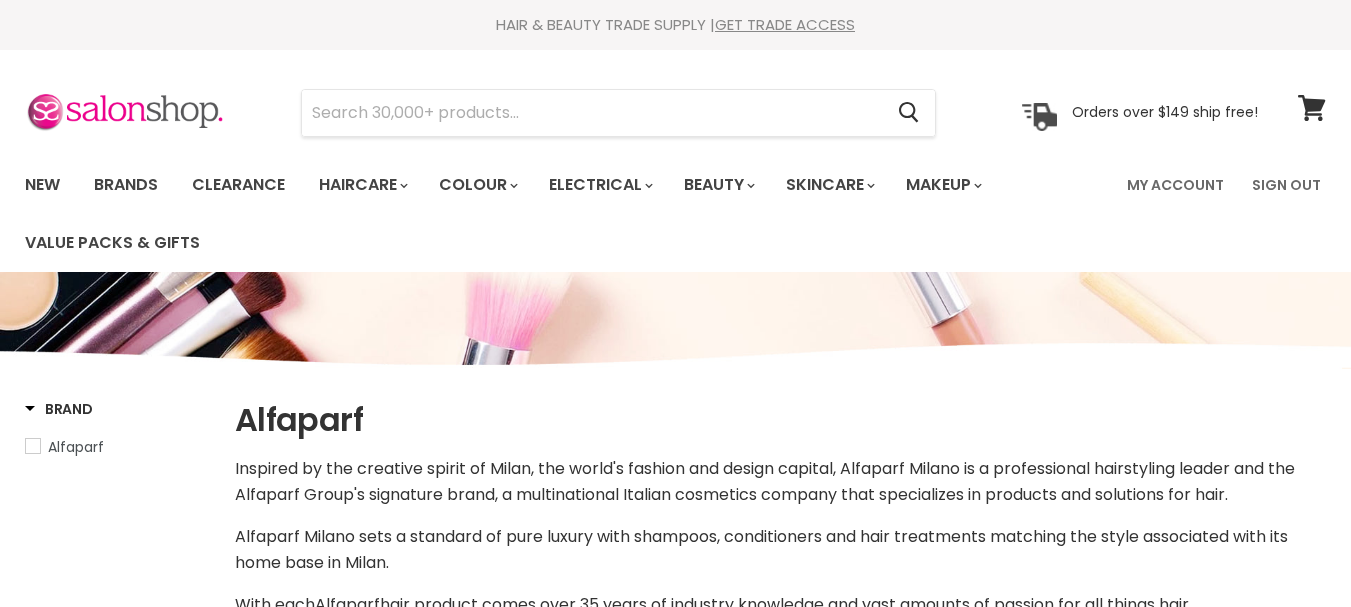select on "manual" 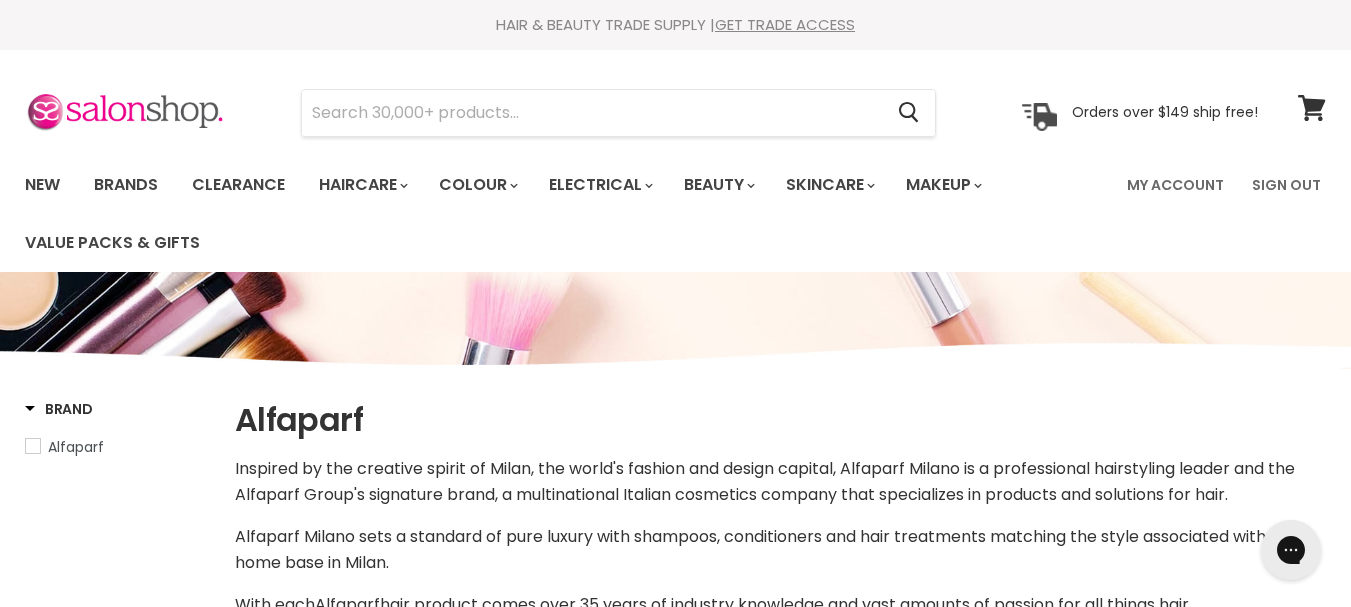scroll, scrollTop: 0, scrollLeft: 0, axis: both 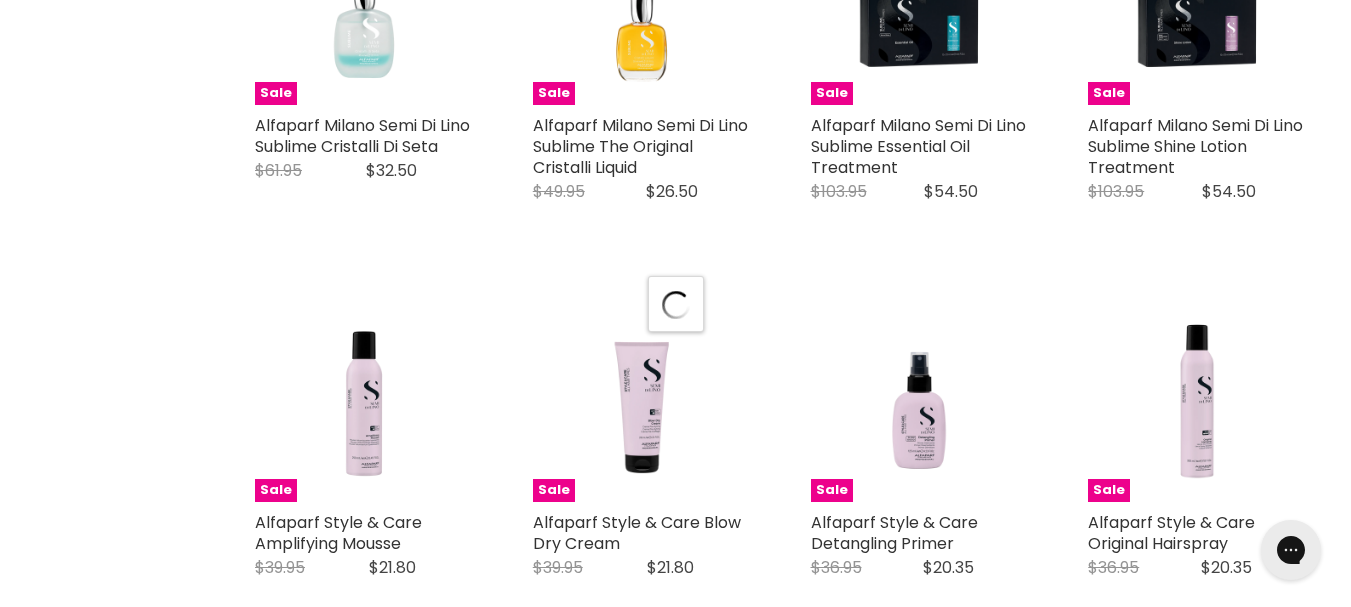 select on "manual" 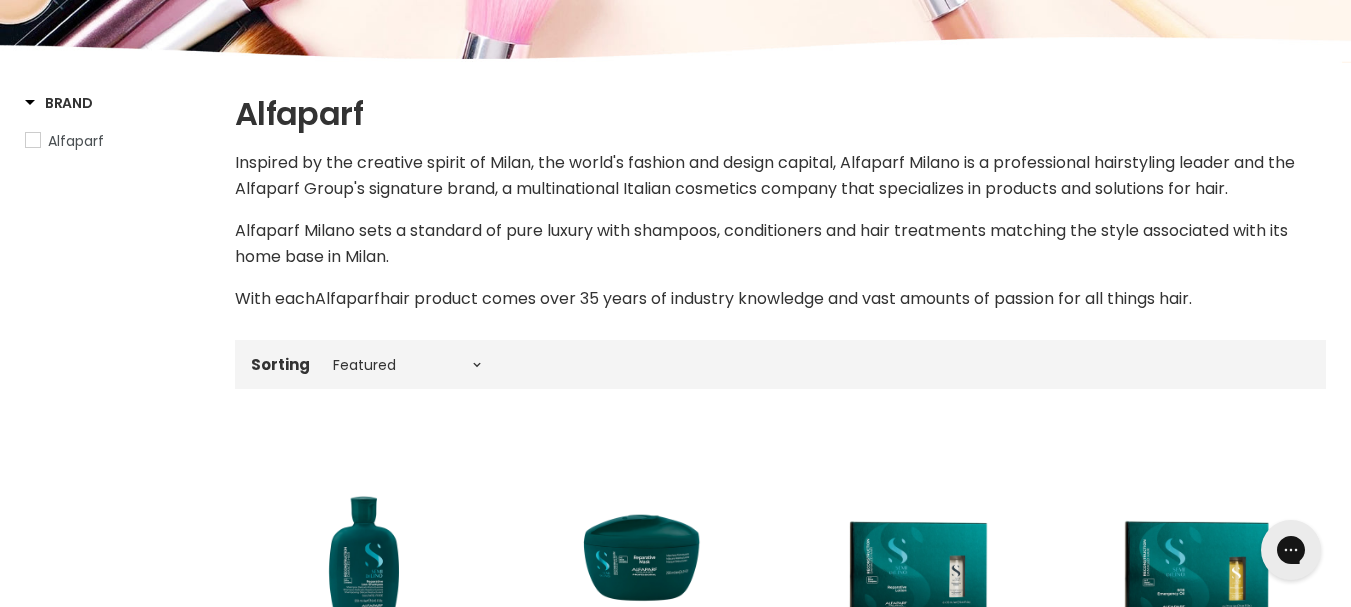 scroll, scrollTop: 0, scrollLeft: 0, axis: both 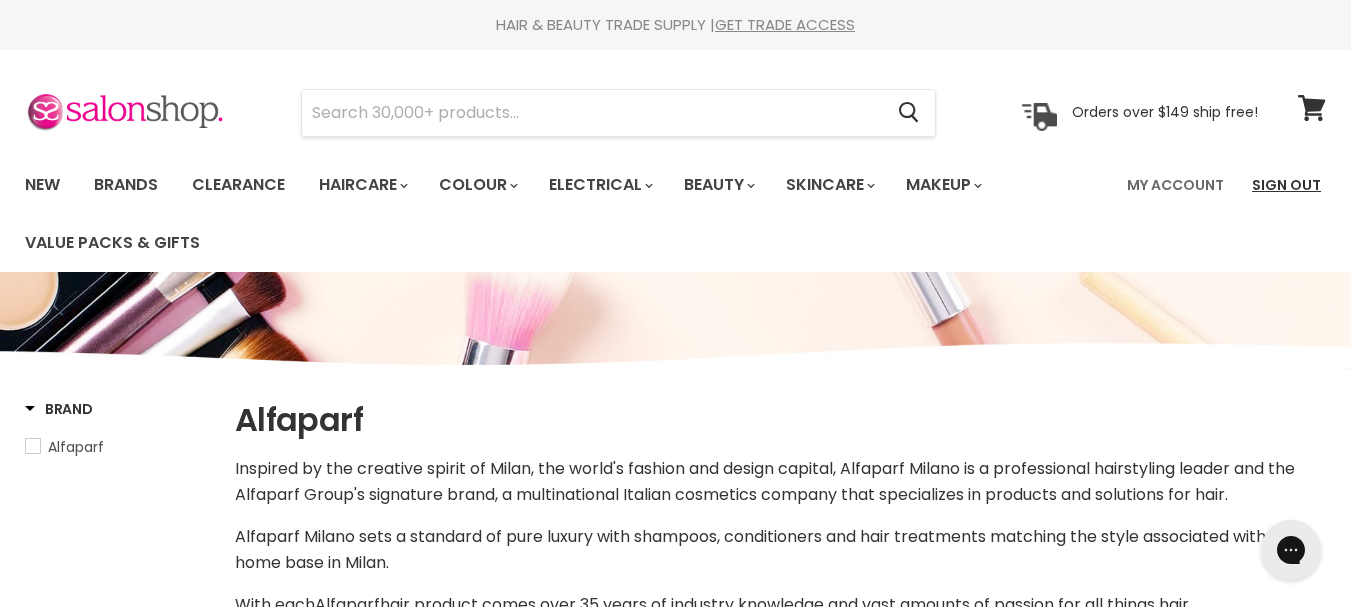 click on "Sign Out" at bounding box center (1286, 185) 